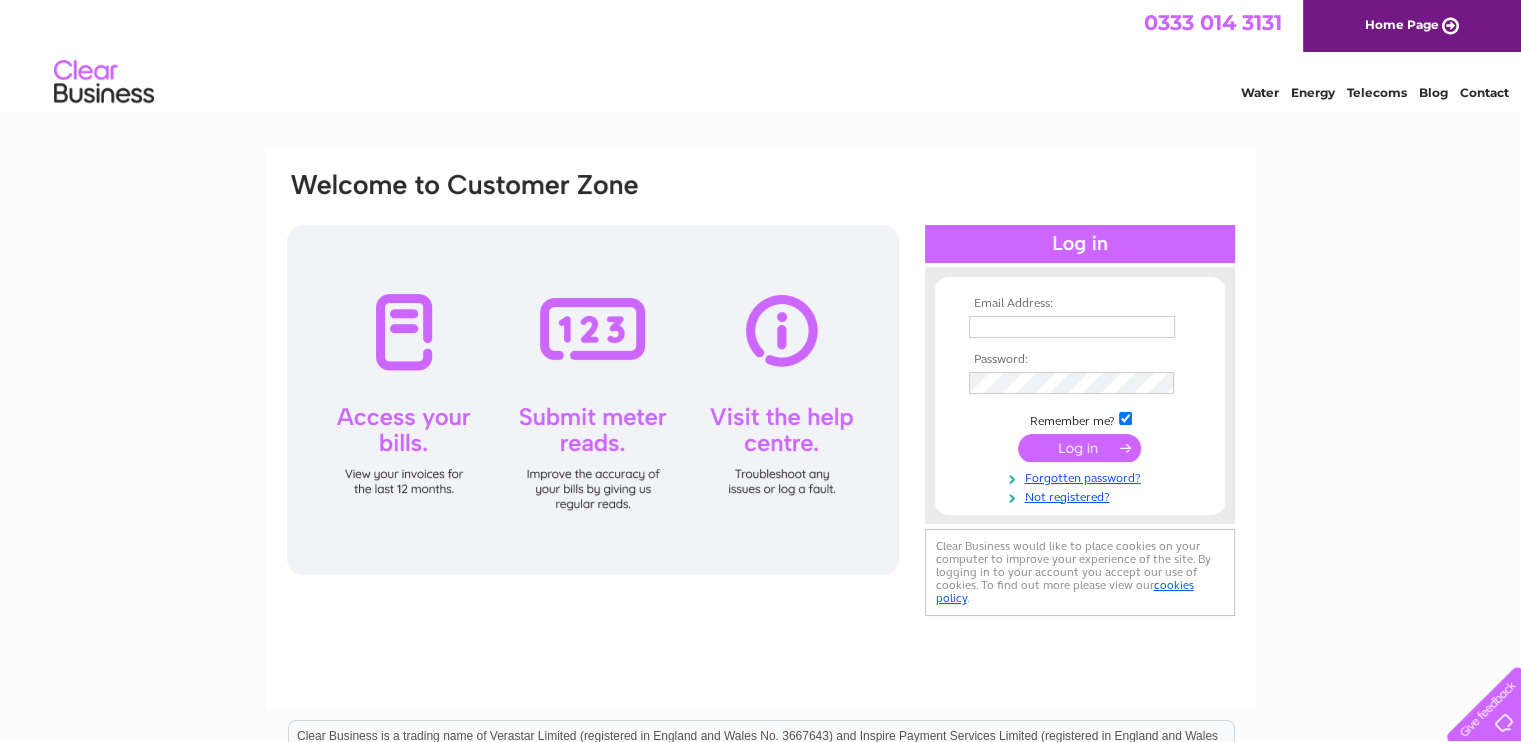 scroll, scrollTop: 0, scrollLeft: 0, axis: both 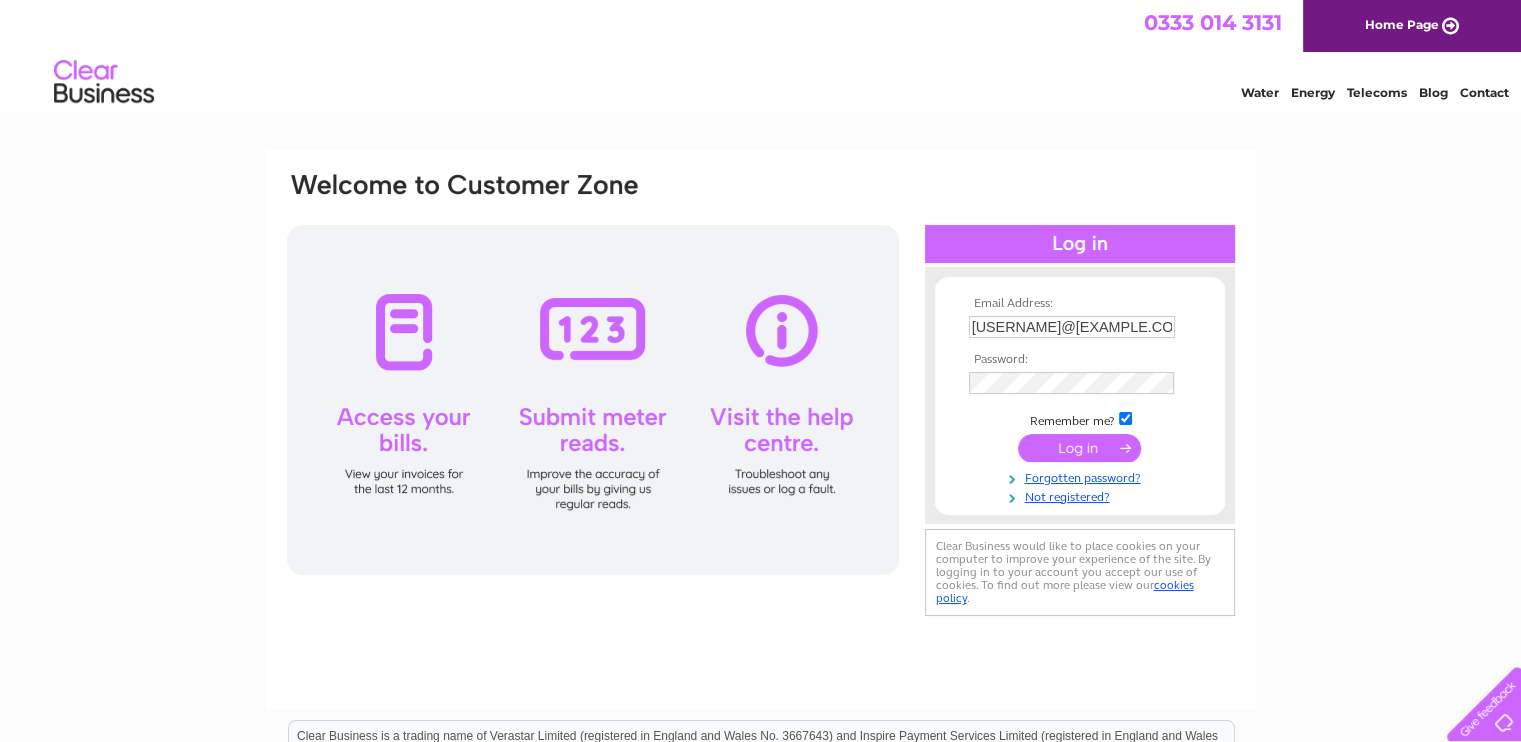 click at bounding box center [1079, 448] 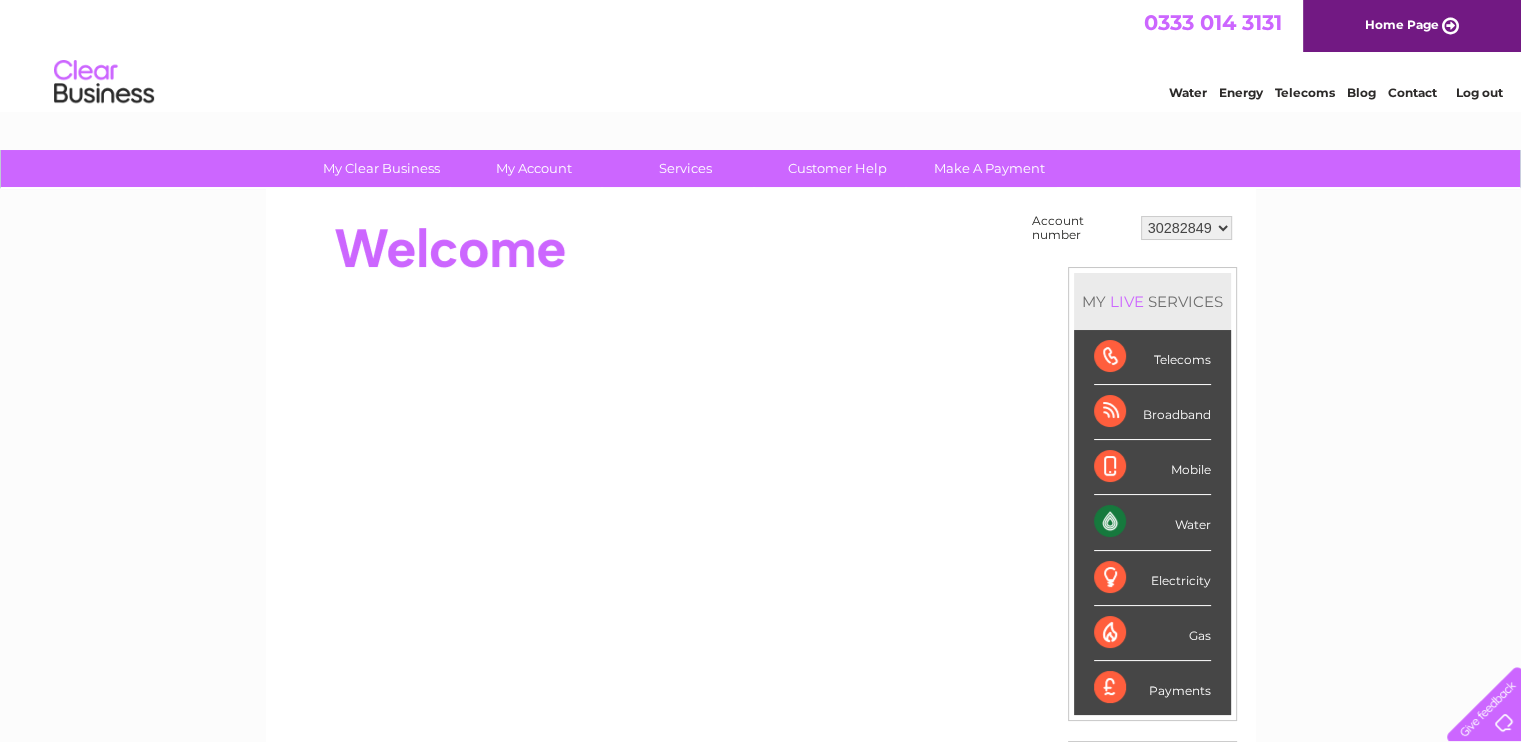 scroll, scrollTop: 0, scrollLeft: 0, axis: both 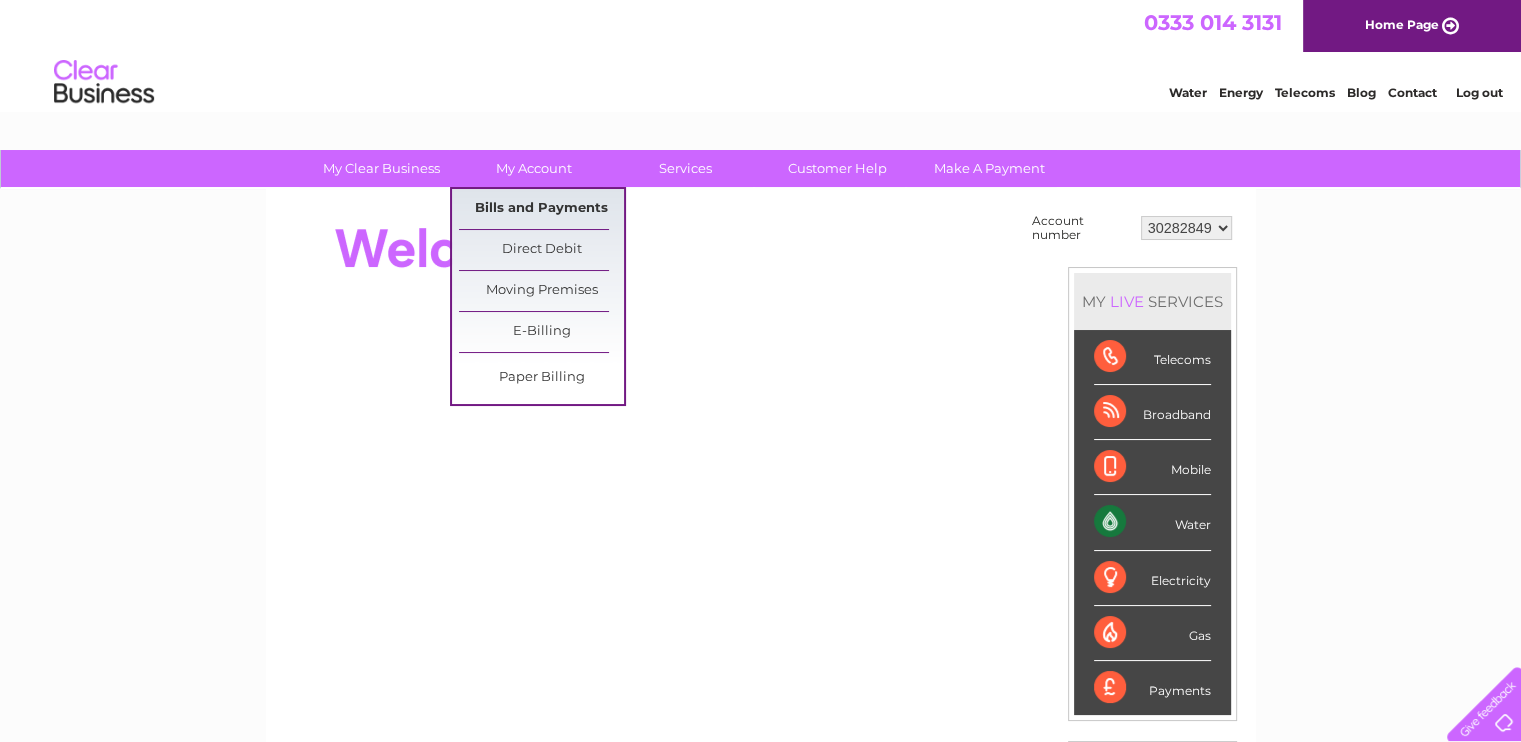 click on "Bills and Payments" at bounding box center [541, 209] 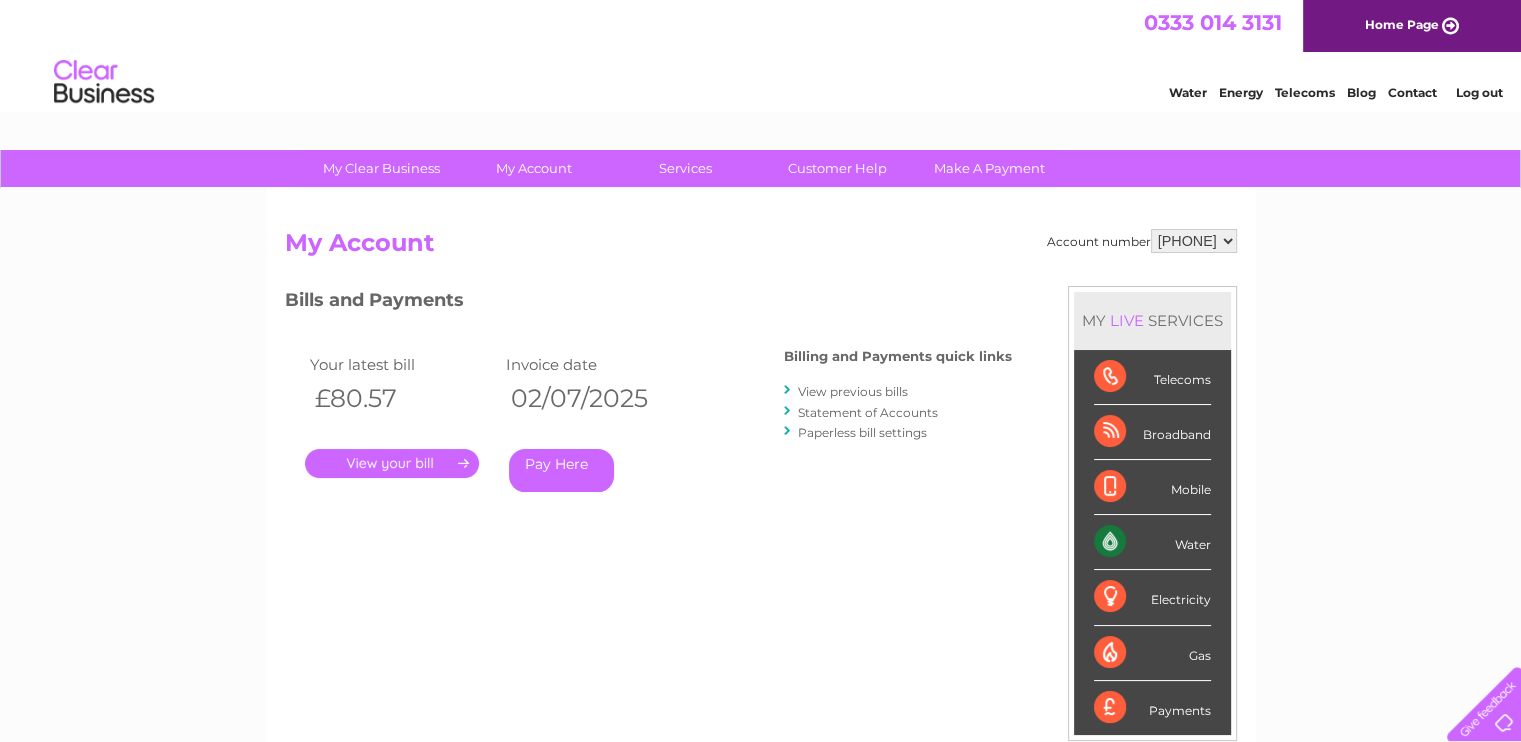 scroll, scrollTop: 0, scrollLeft: 0, axis: both 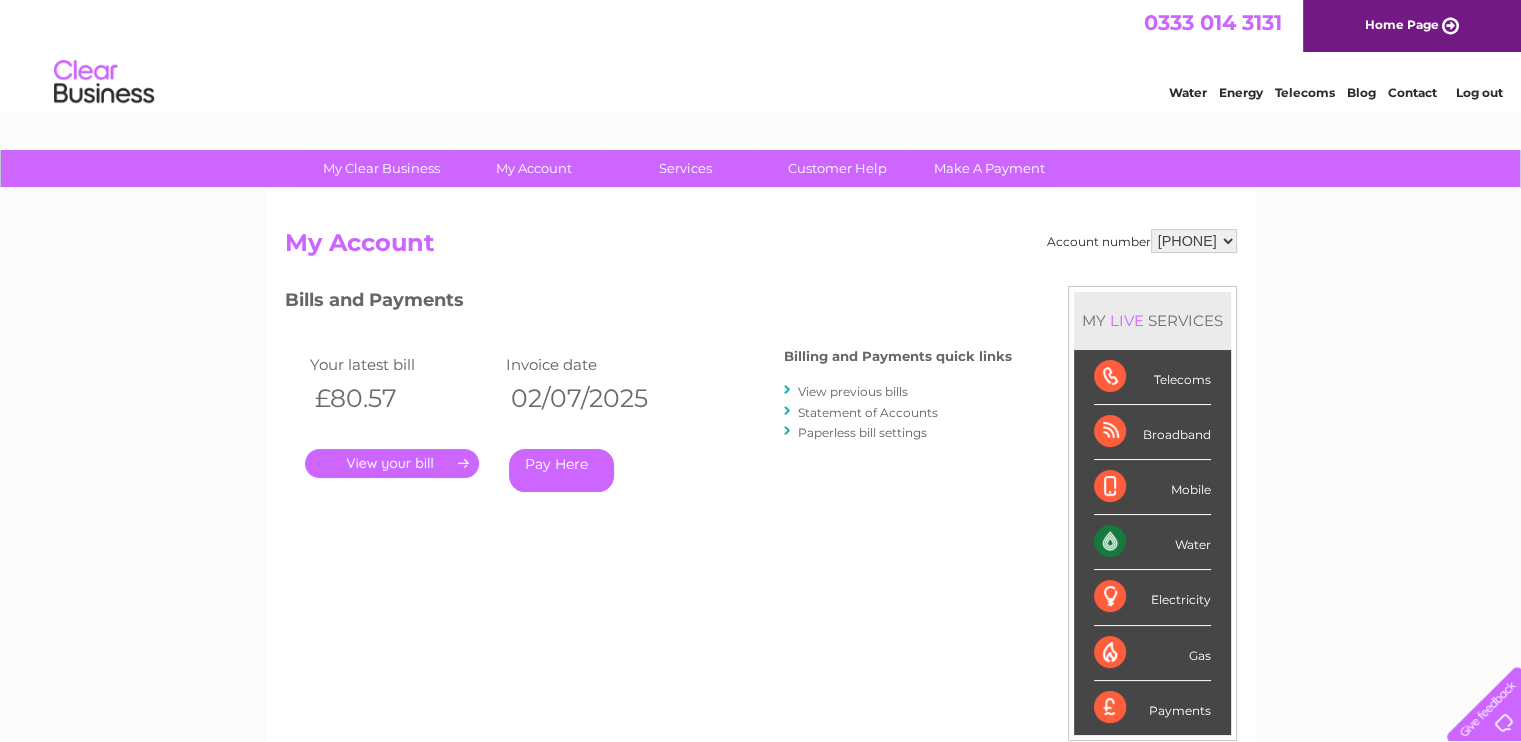 click on "View previous bills" at bounding box center [853, 391] 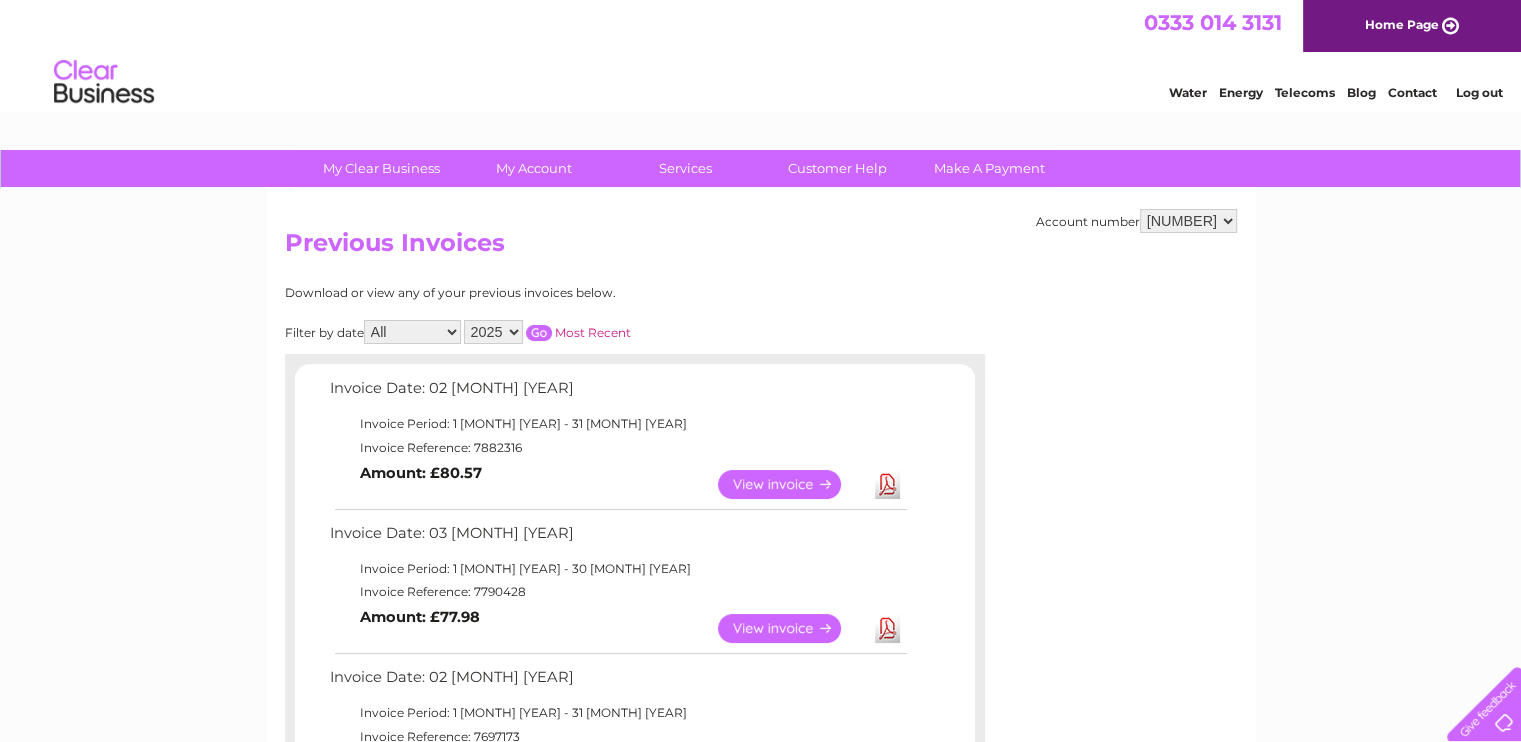 scroll, scrollTop: 0, scrollLeft: 0, axis: both 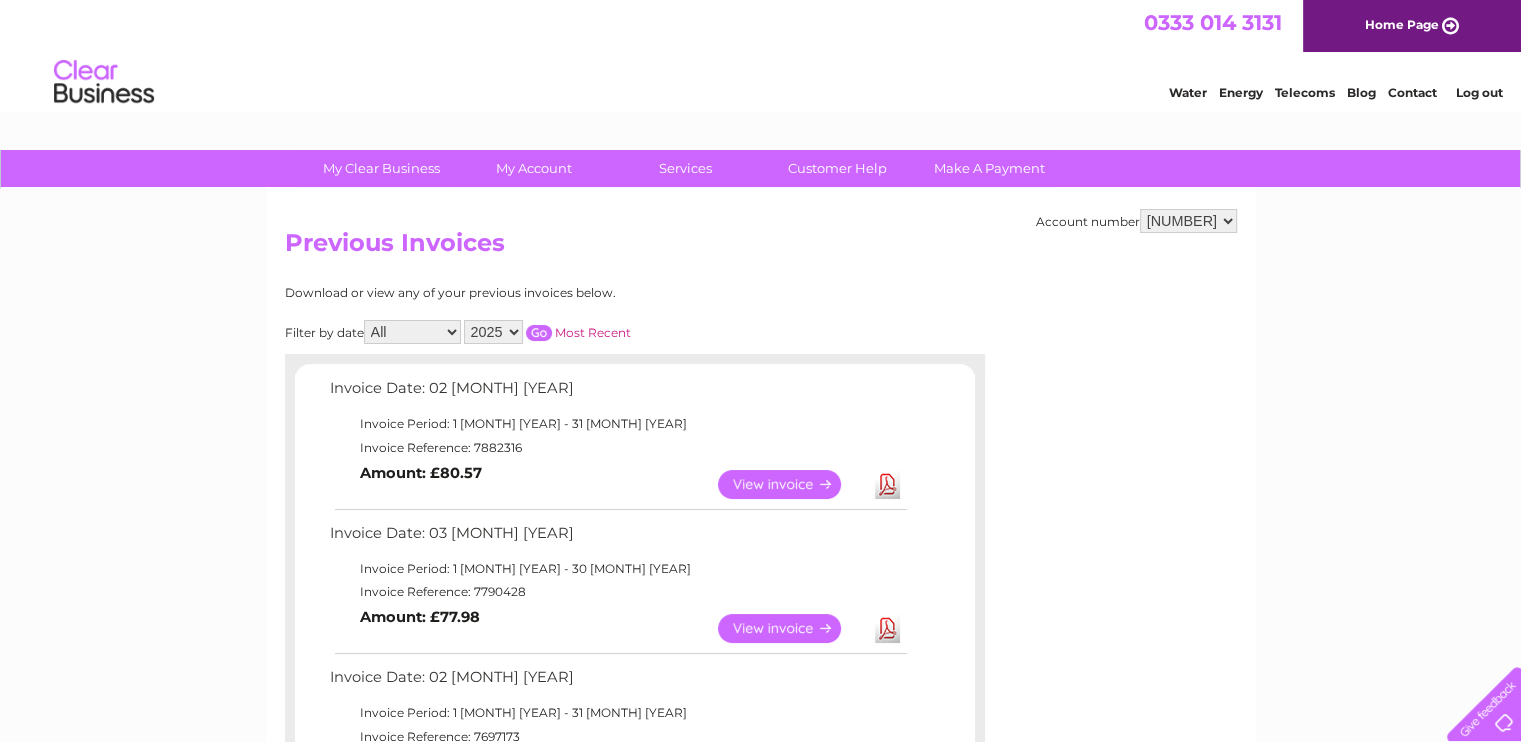click on "View" at bounding box center [791, 484] 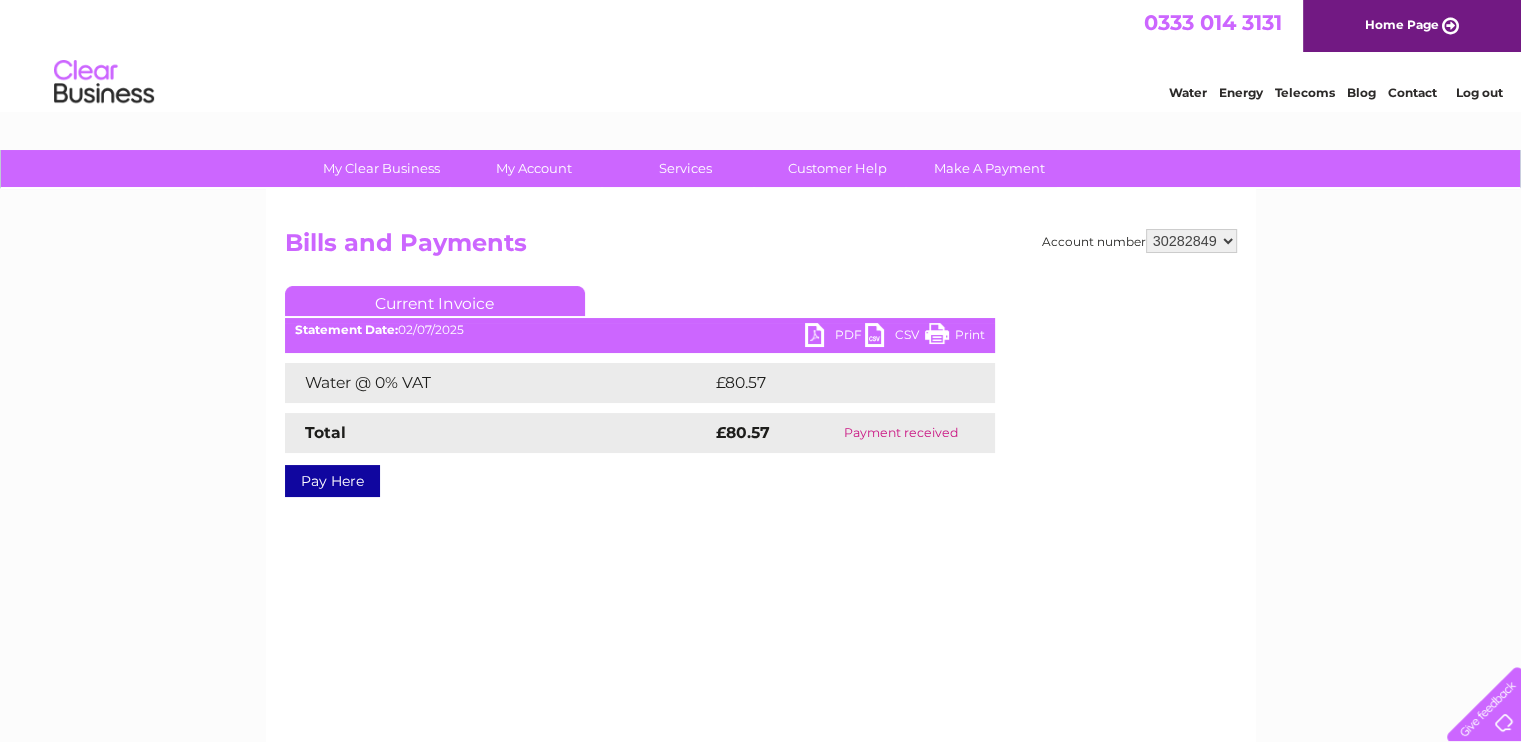 scroll, scrollTop: 0, scrollLeft: 0, axis: both 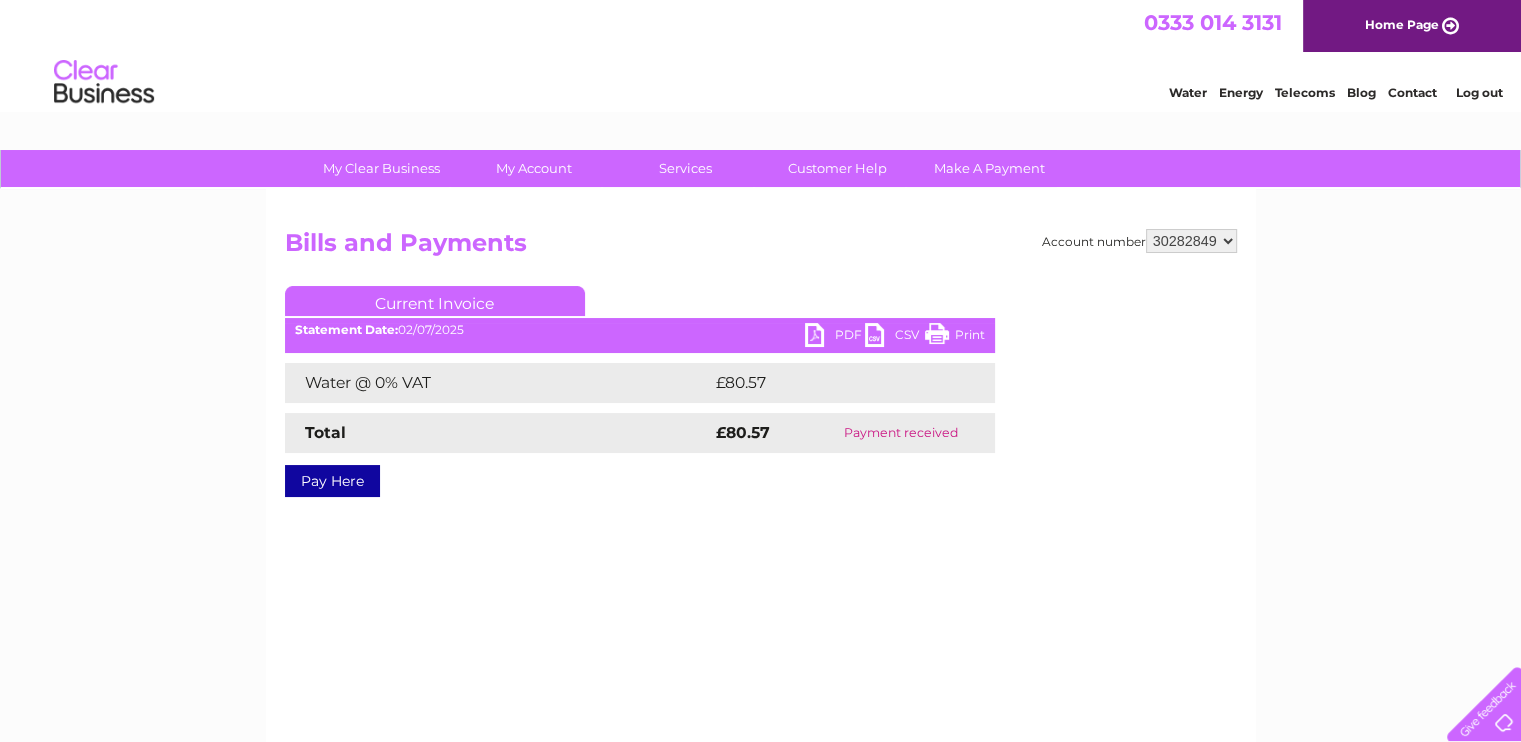 click on "Print" at bounding box center (955, 337) 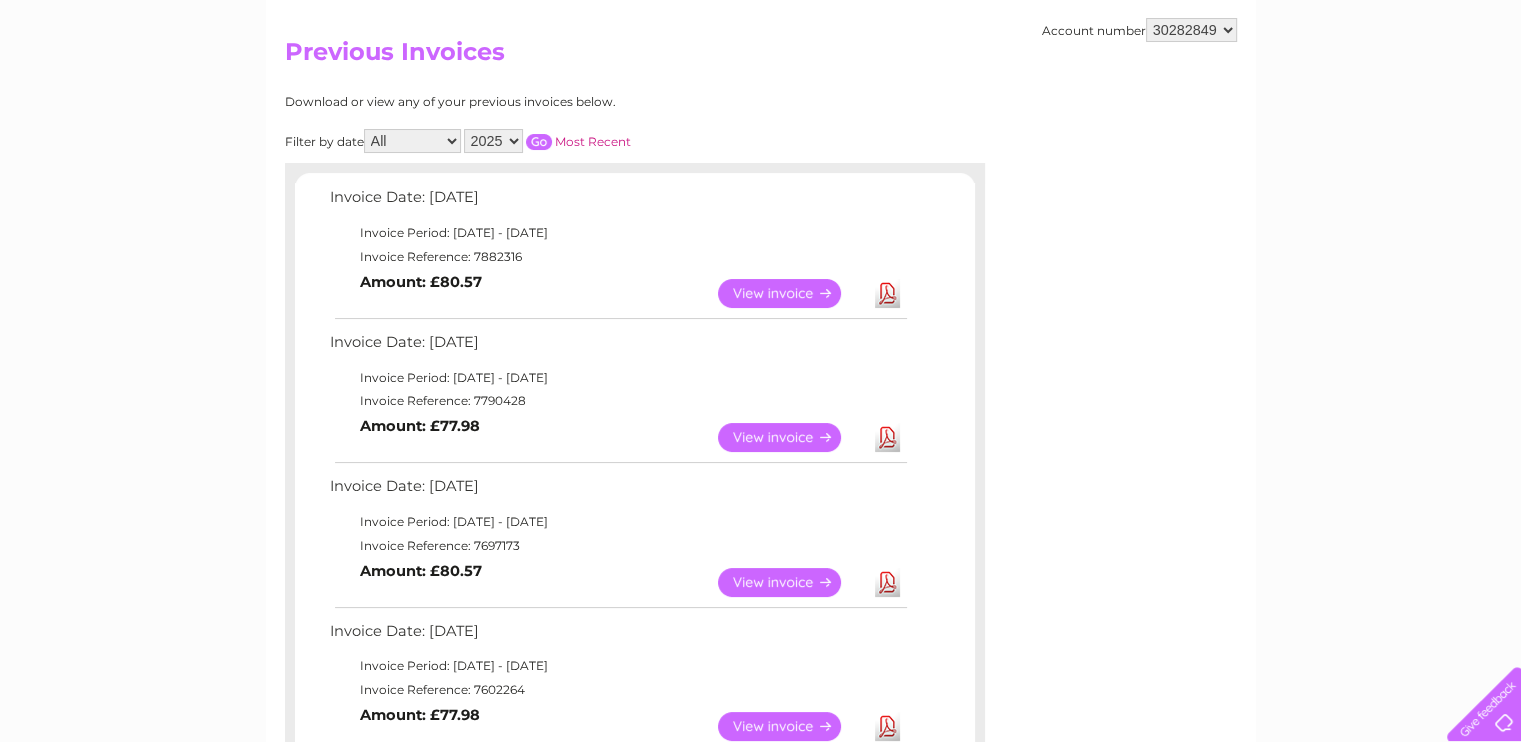 scroll, scrollTop: 200, scrollLeft: 0, axis: vertical 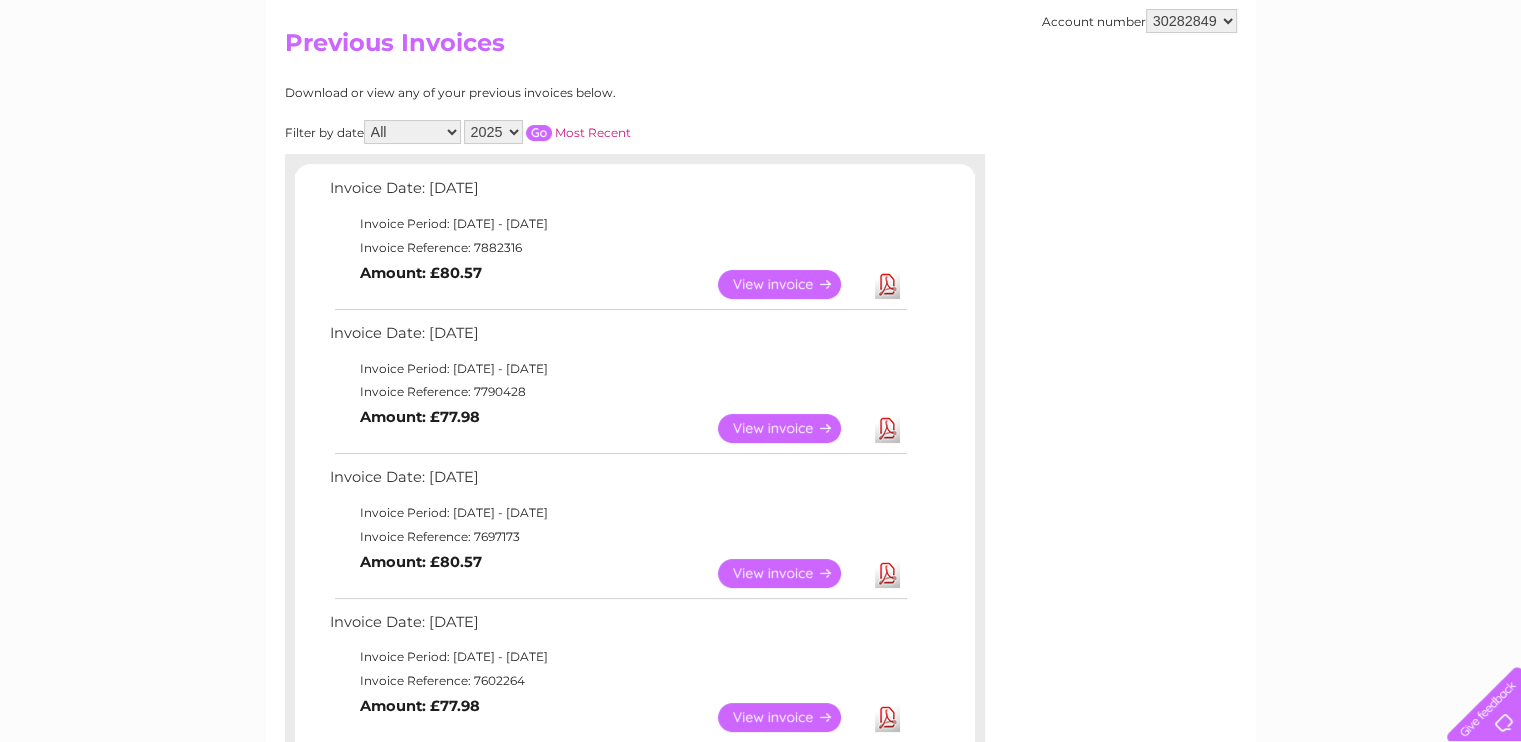 click on "View" at bounding box center (791, 428) 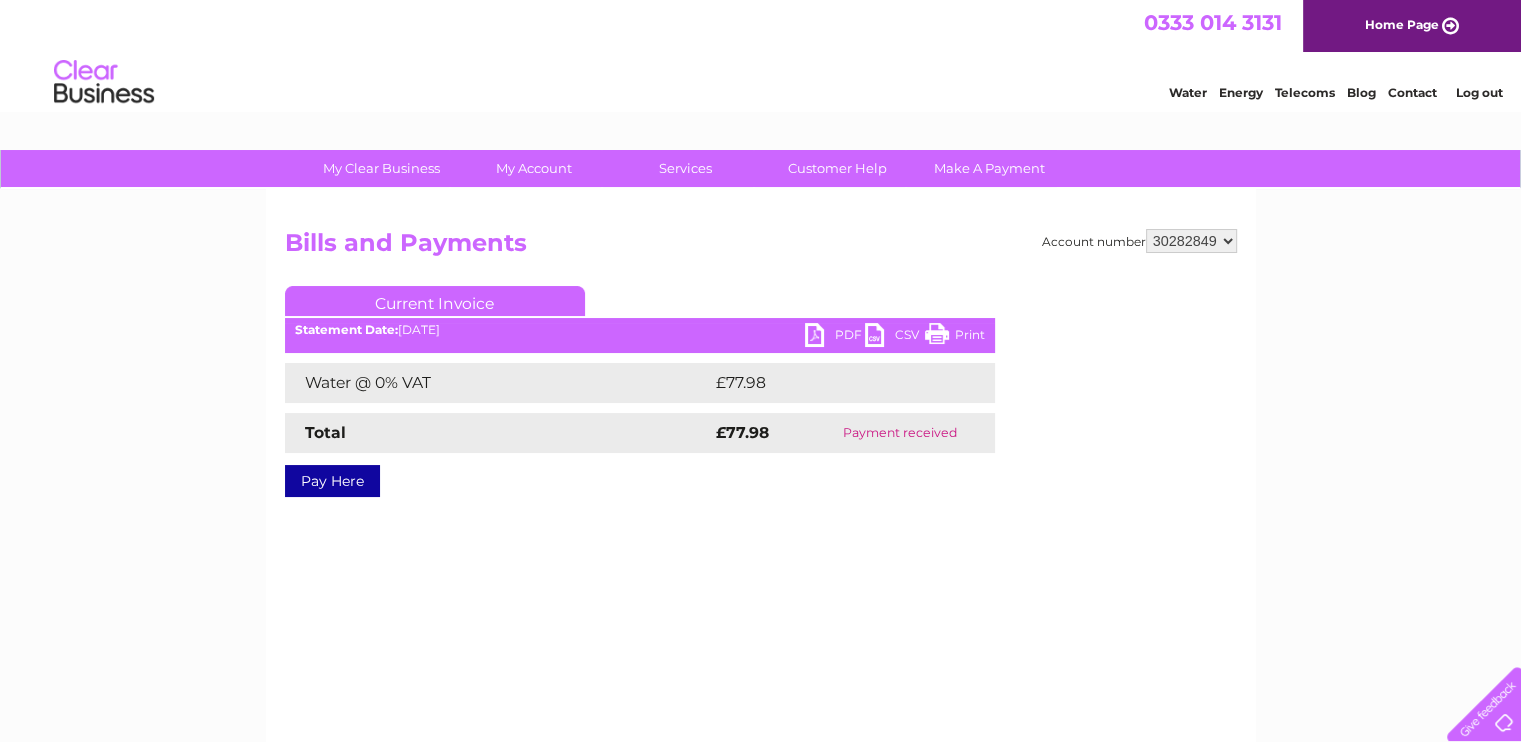scroll, scrollTop: 0, scrollLeft: 0, axis: both 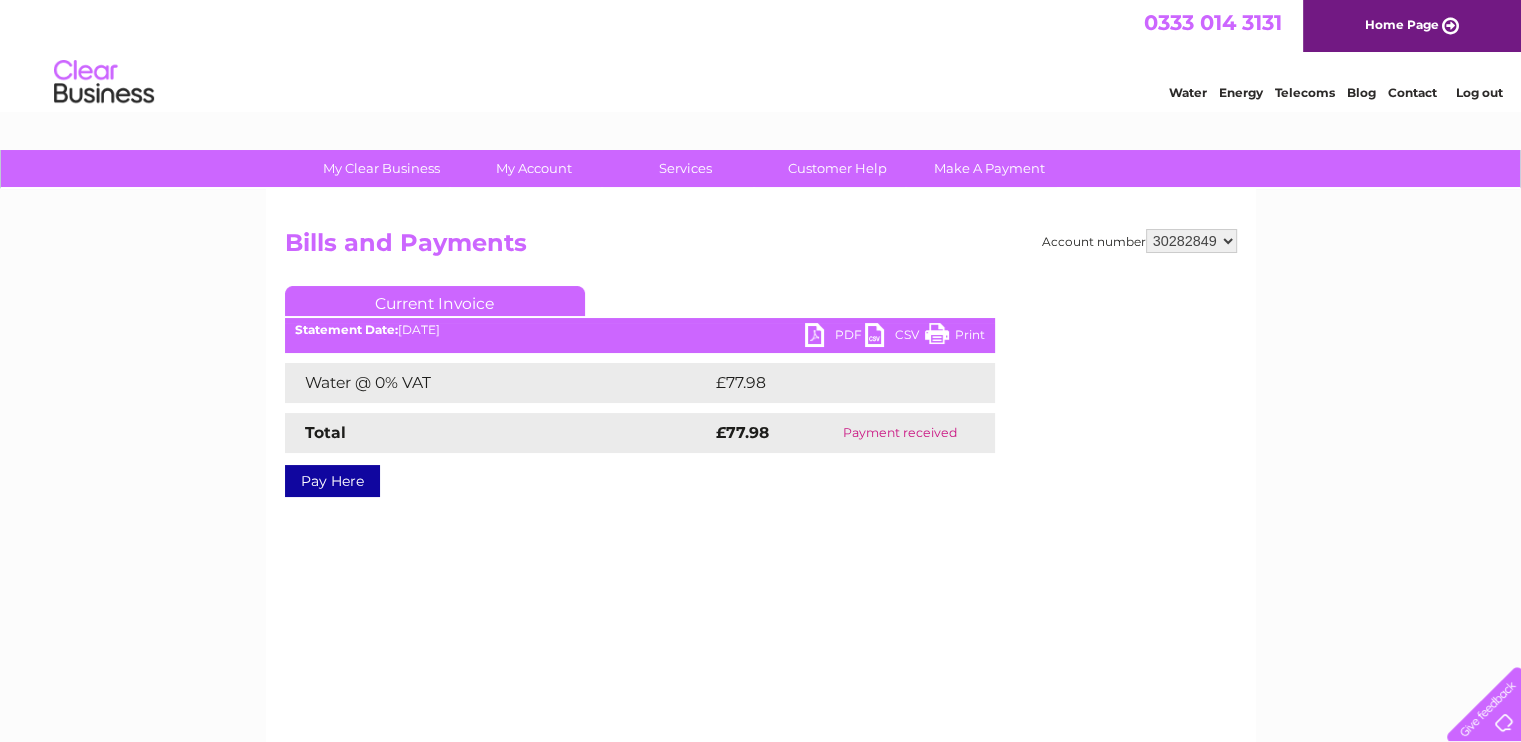 click on "Print" at bounding box center (955, 337) 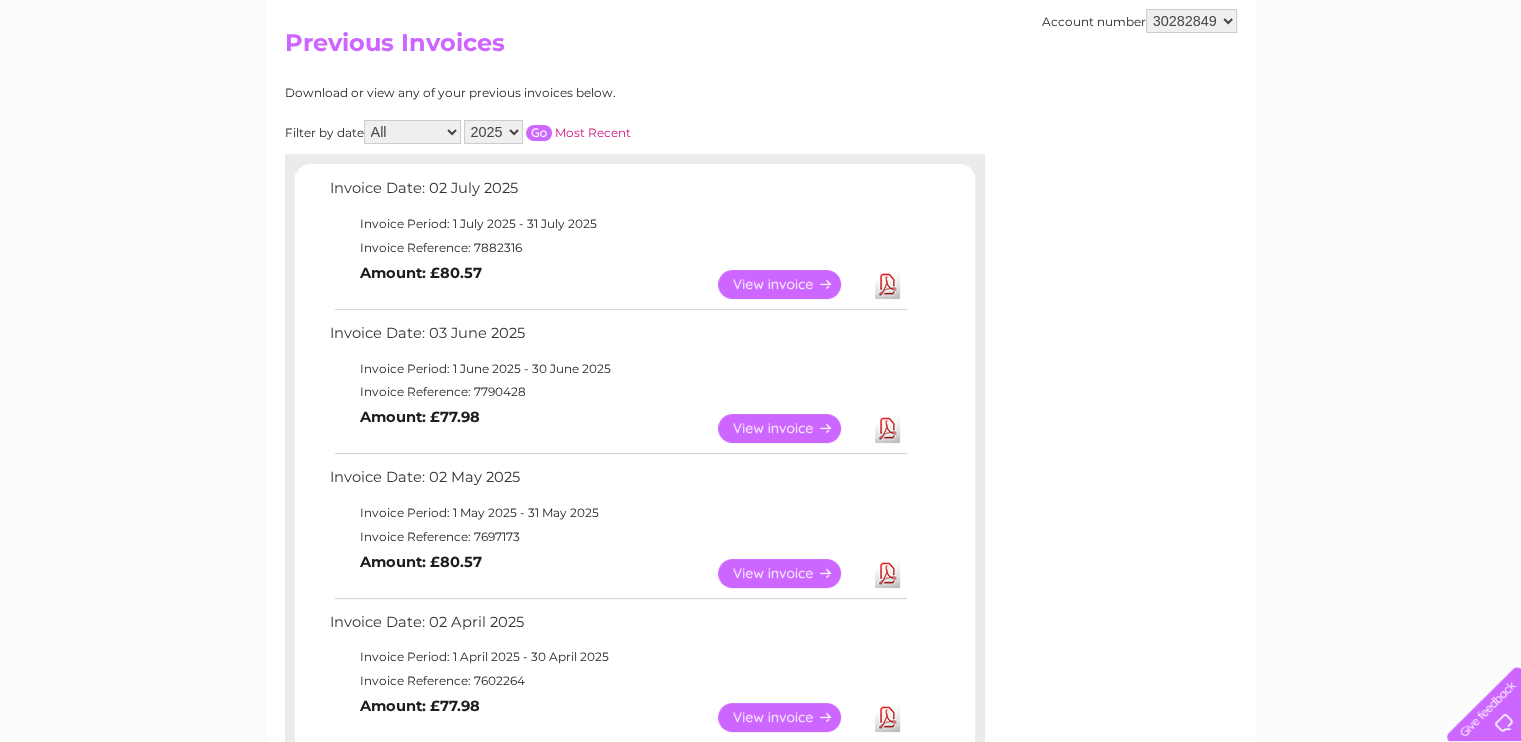 scroll, scrollTop: 0, scrollLeft: 0, axis: both 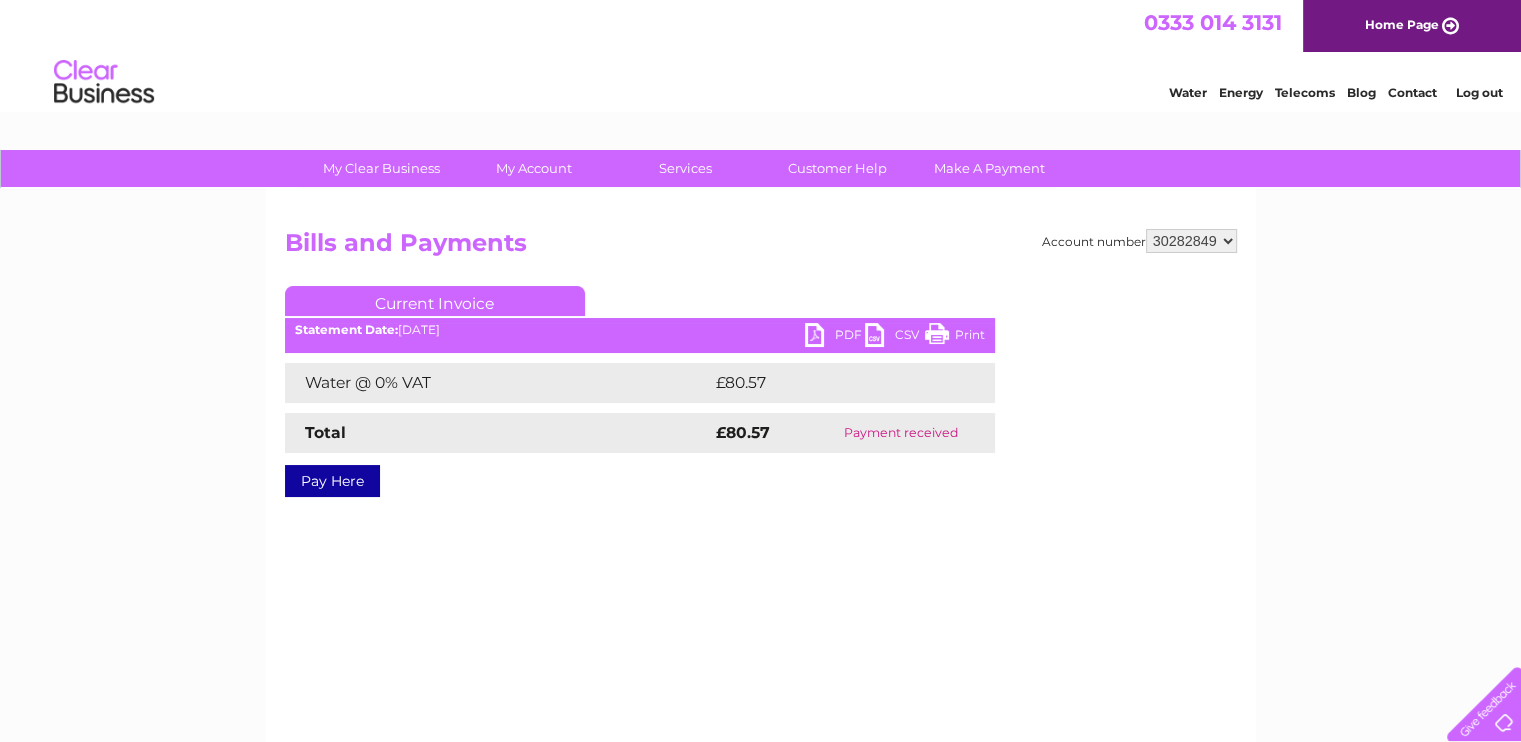 click on "Print" at bounding box center [955, 337] 